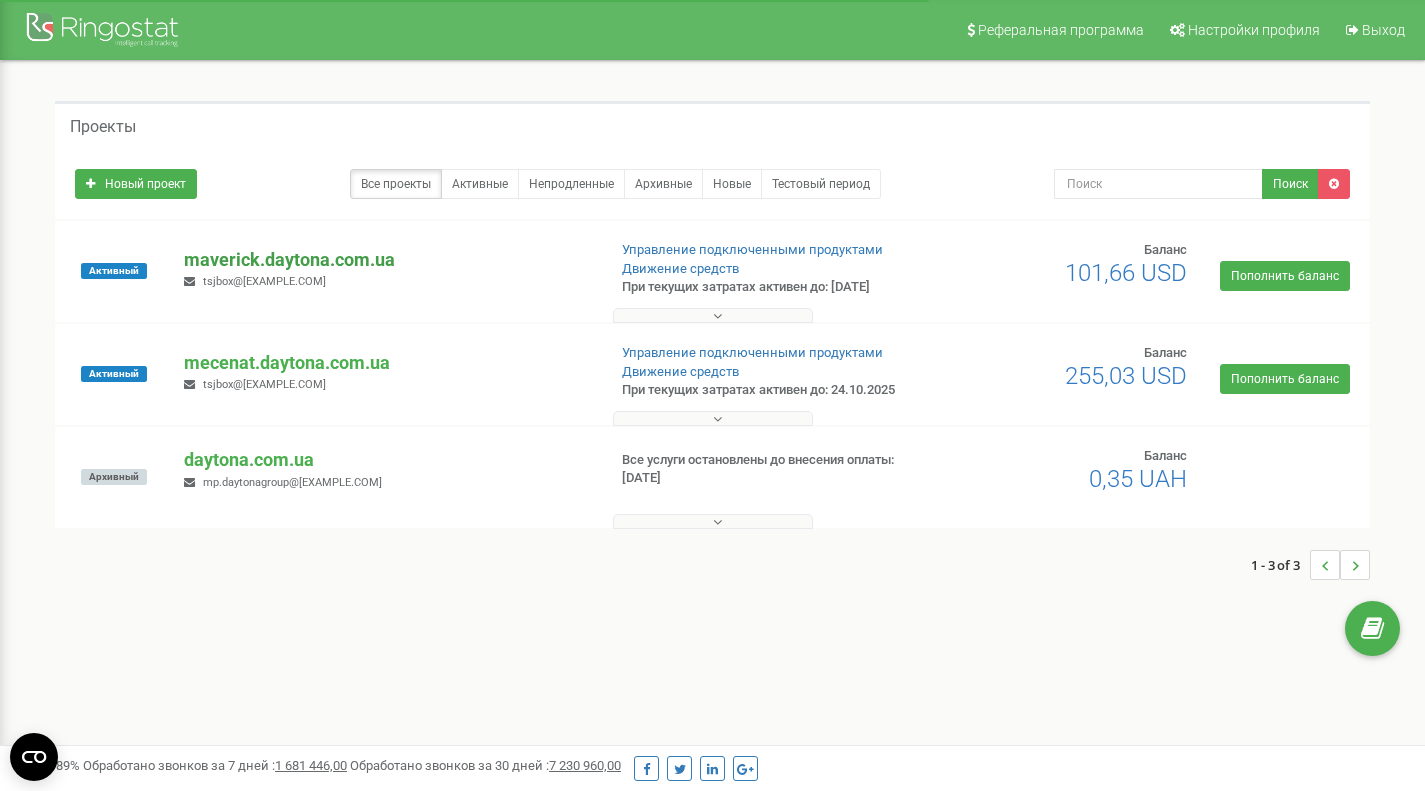 scroll, scrollTop: 0, scrollLeft: 0, axis: both 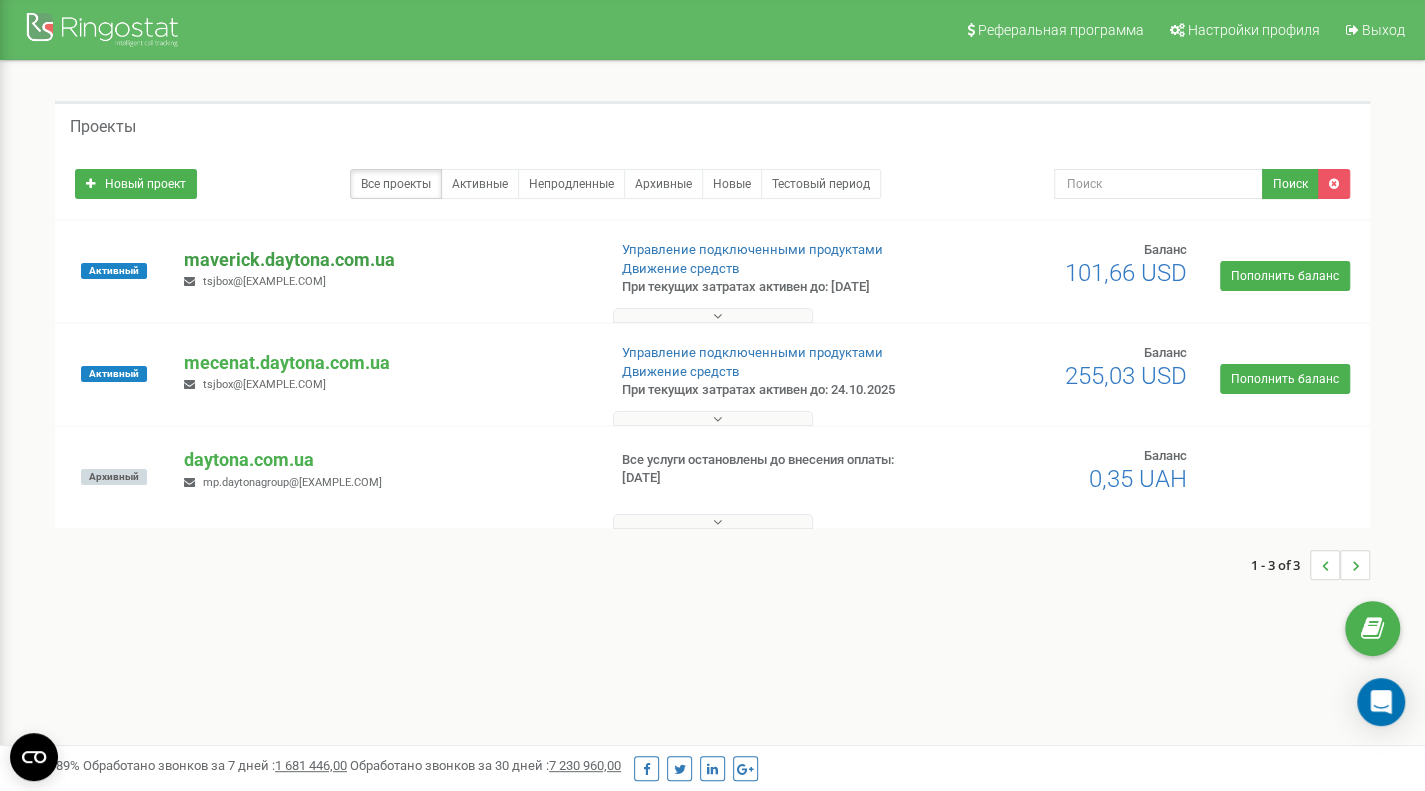 click on "maverick.daytona.com.ua" at bounding box center [386, 260] 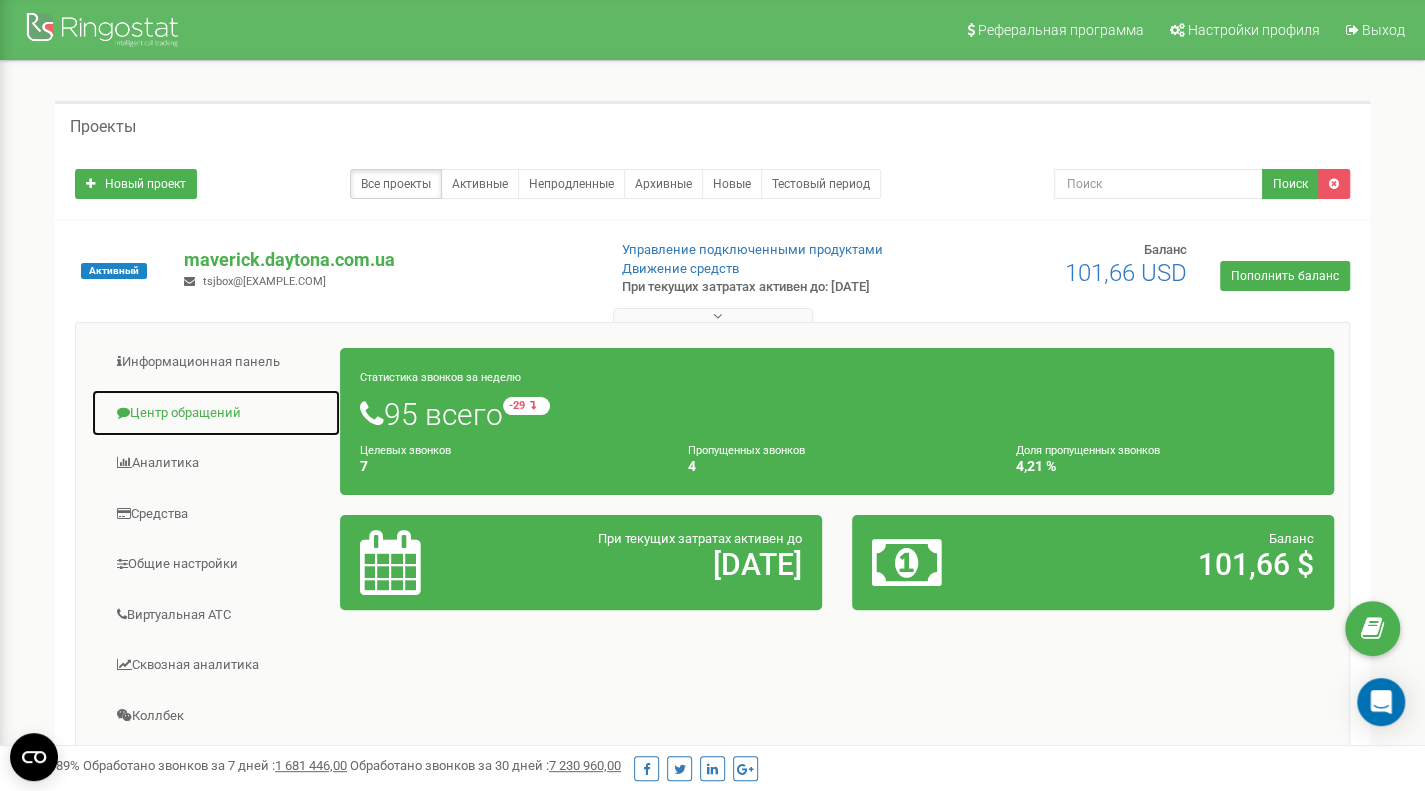 click on "Центр обращений" at bounding box center (216, 413) 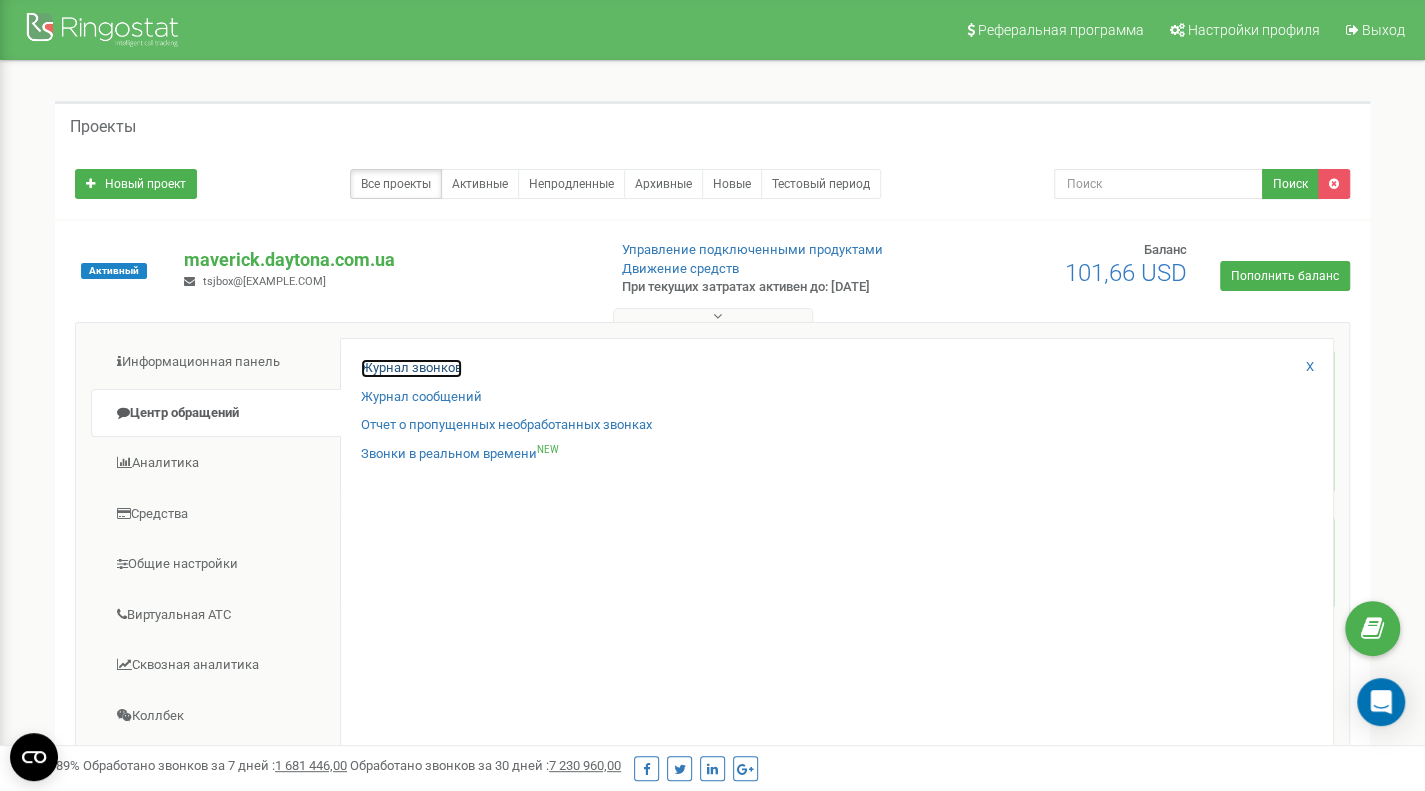 click on "Журнал звонков" at bounding box center (411, 368) 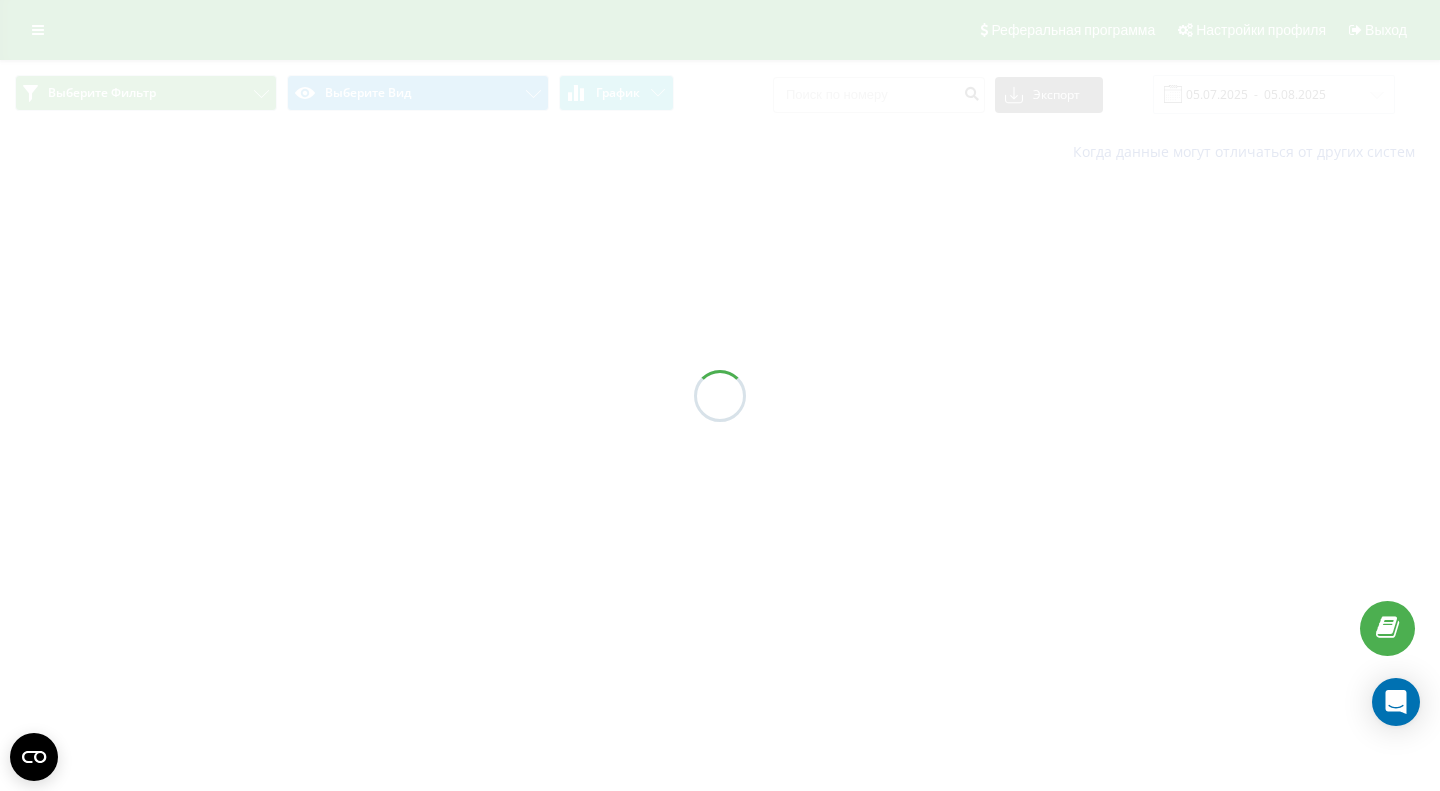 scroll, scrollTop: 0, scrollLeft: 0, axis: both 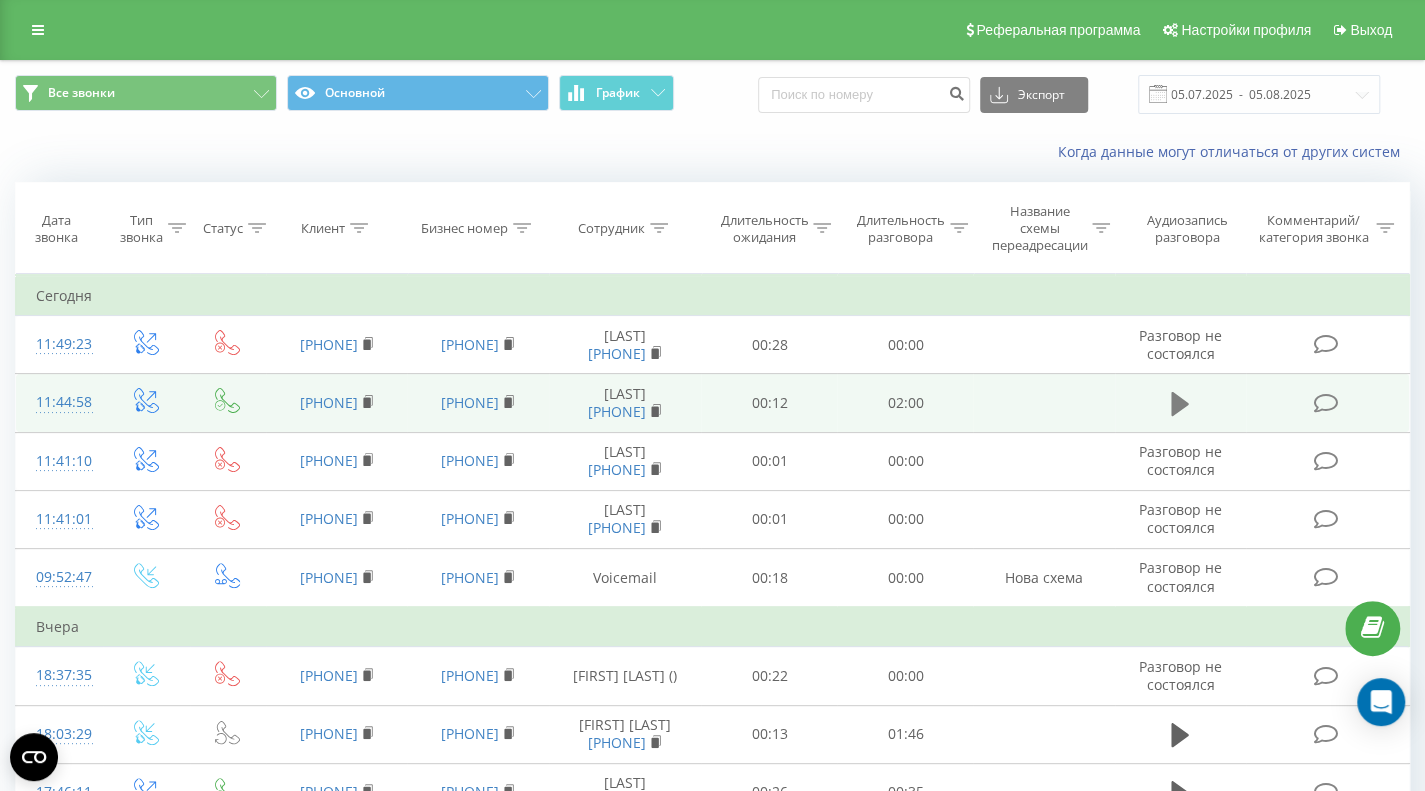 click 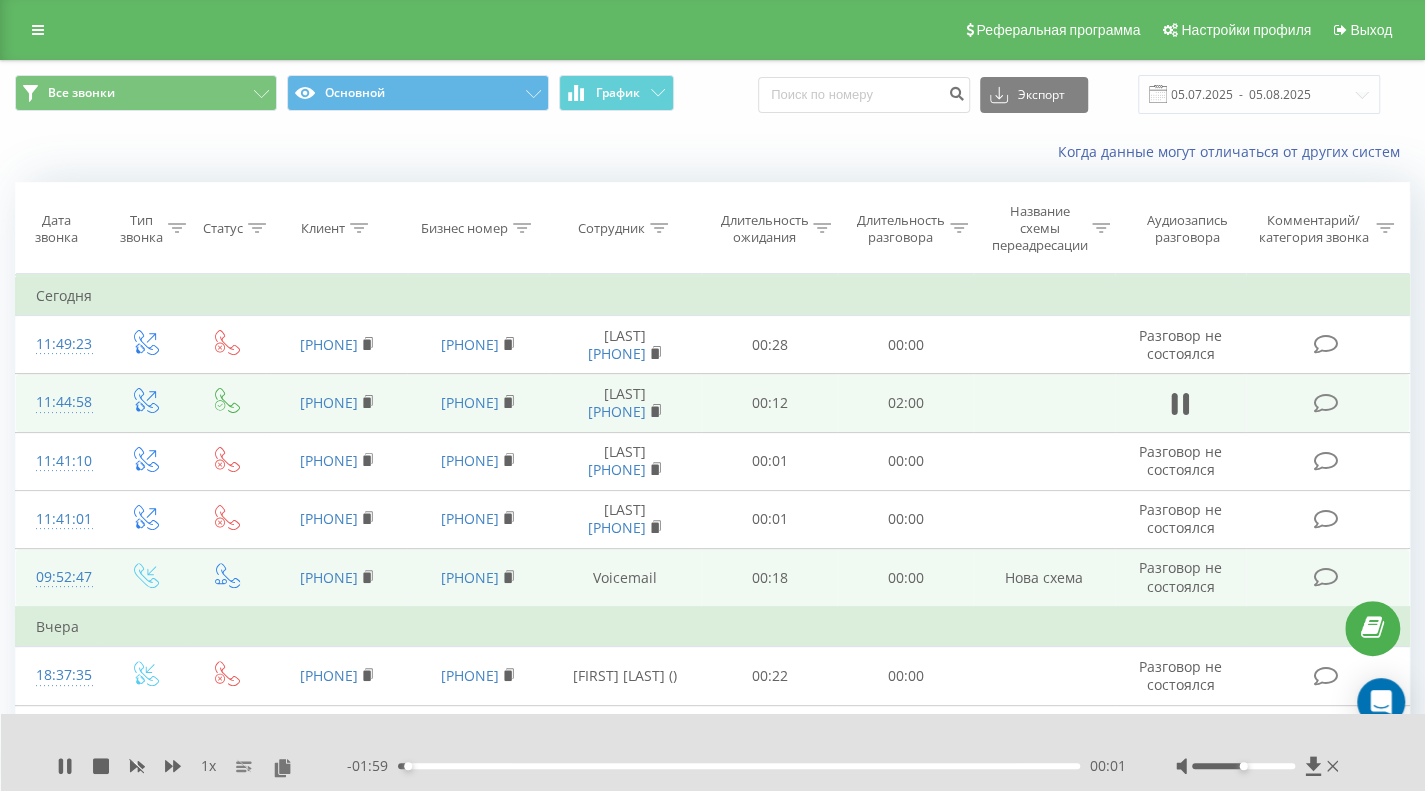 drag, startPoint x: 397, startPoint y: 567, endPoint x: 268, endPoint y: 561, distance: 129.13947 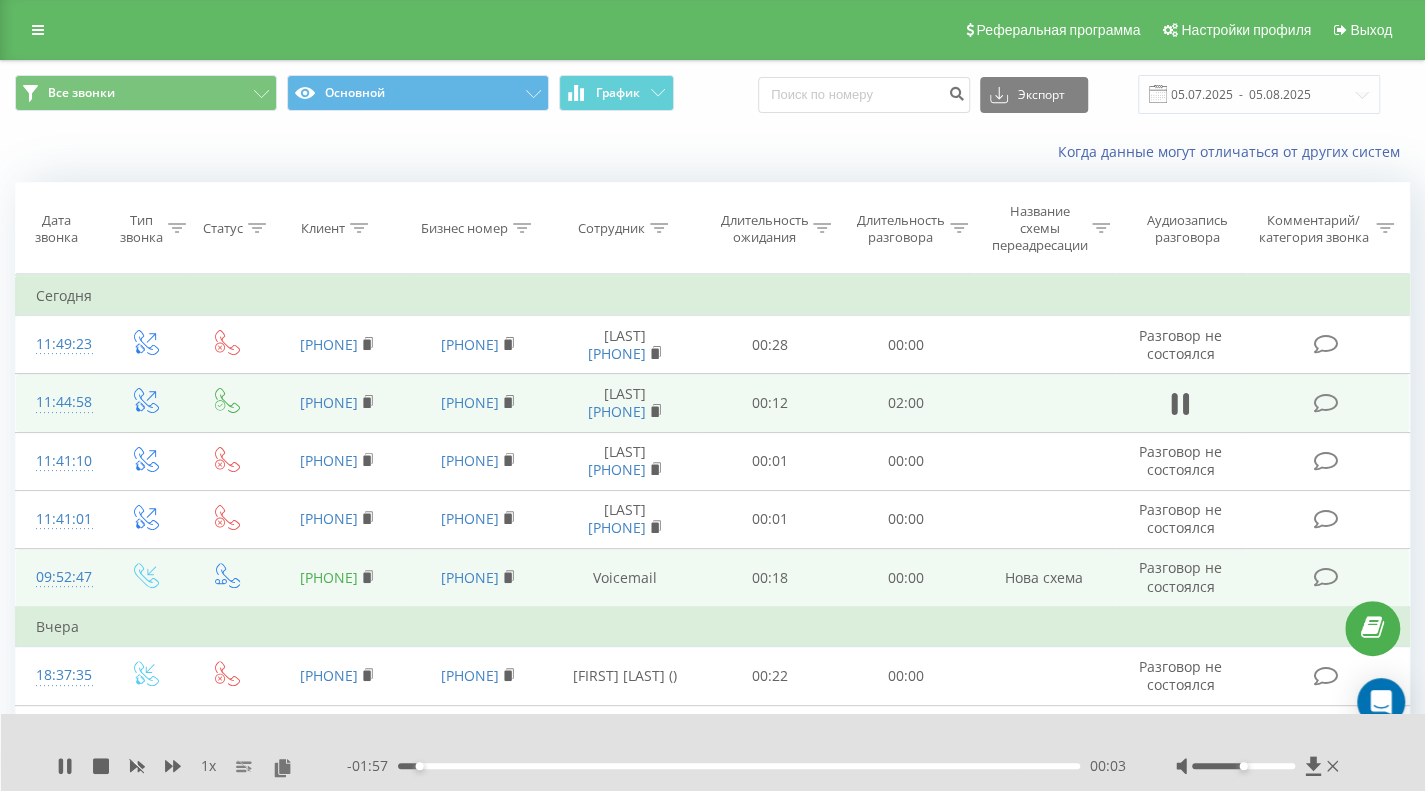 copy on "[PHONE]" 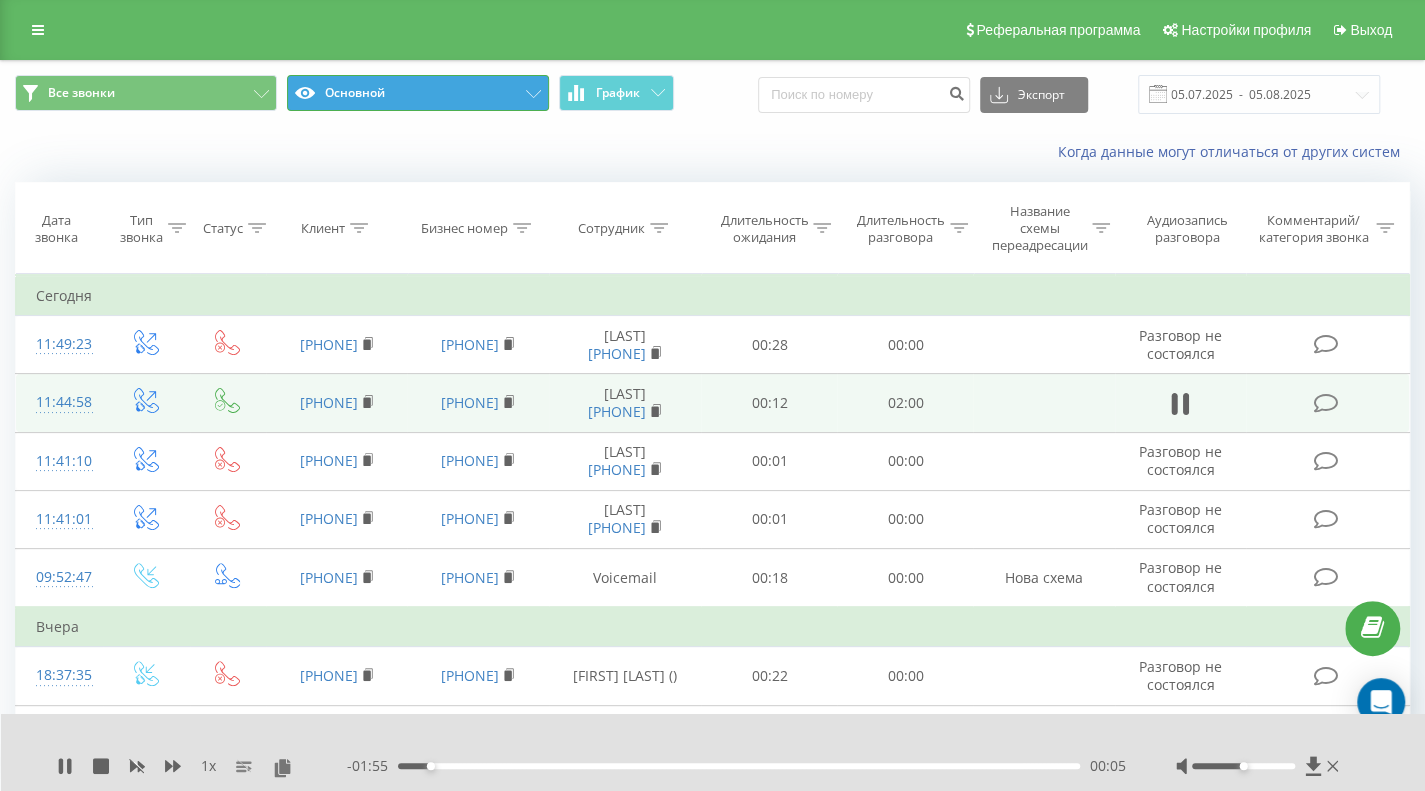 click on "Основной" at bounding box center (418, 93) 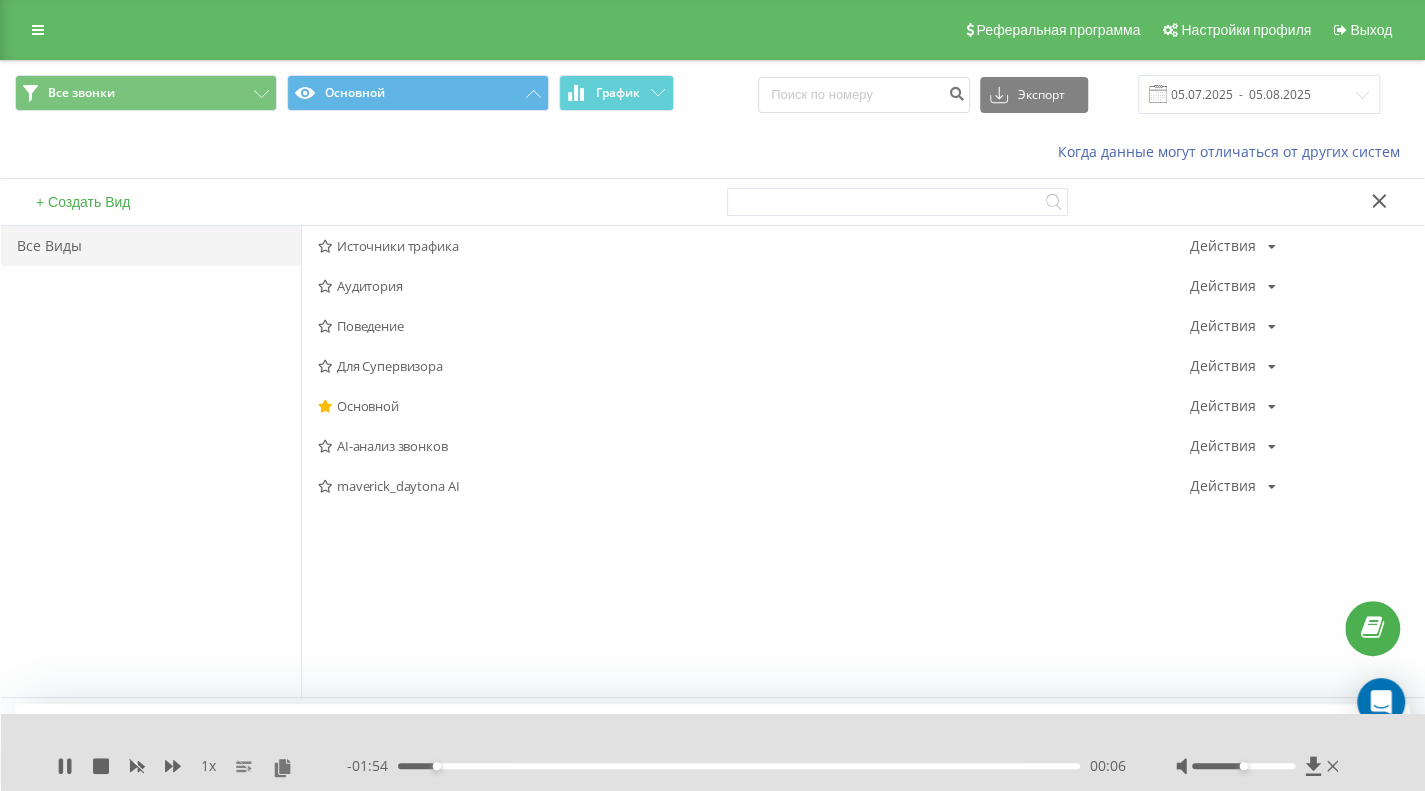 click on "Источники трафика" at bounding box center [754, 246] 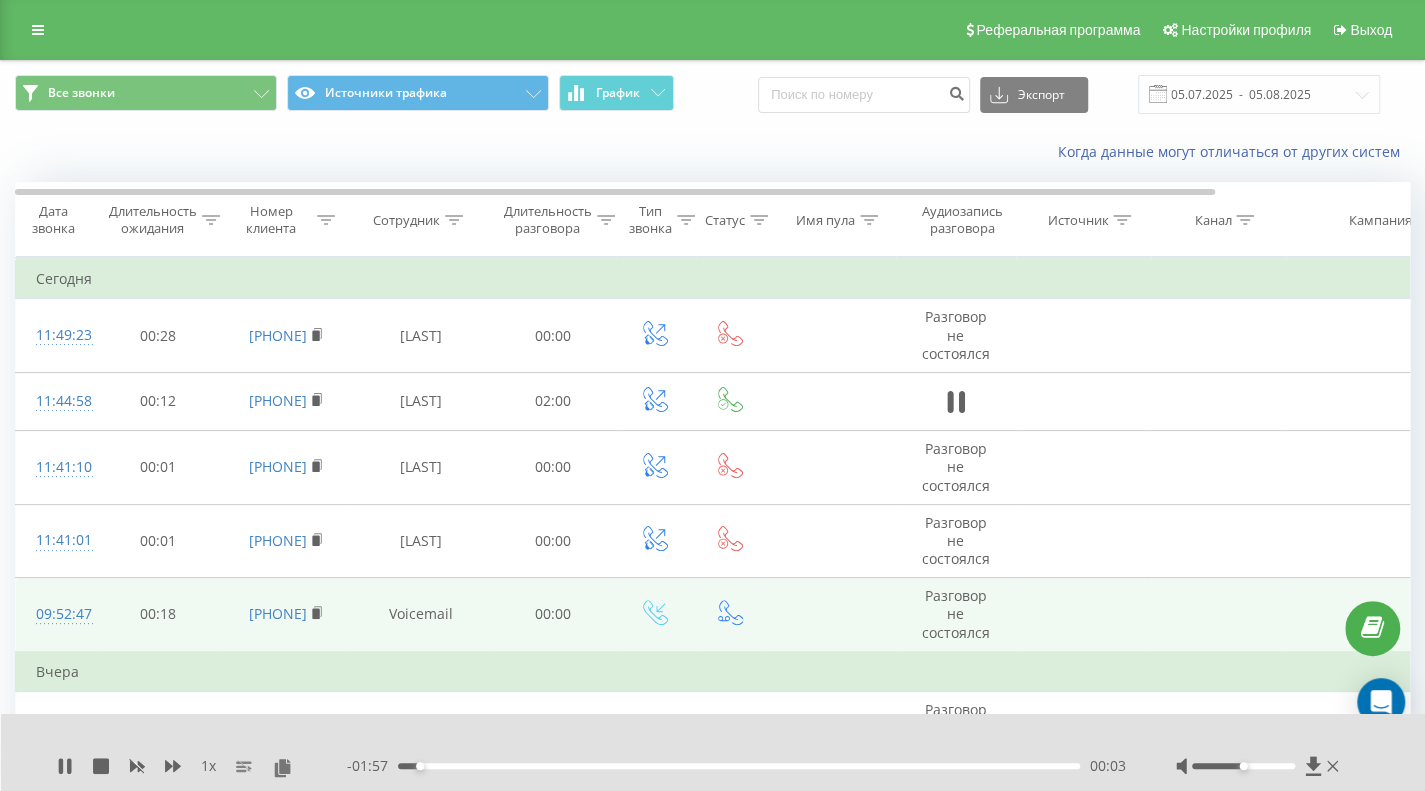 drag, startPoint x: 343, startPoint y: 595, endPoint x: 230, endPoint y: 601, distance: 113.15918 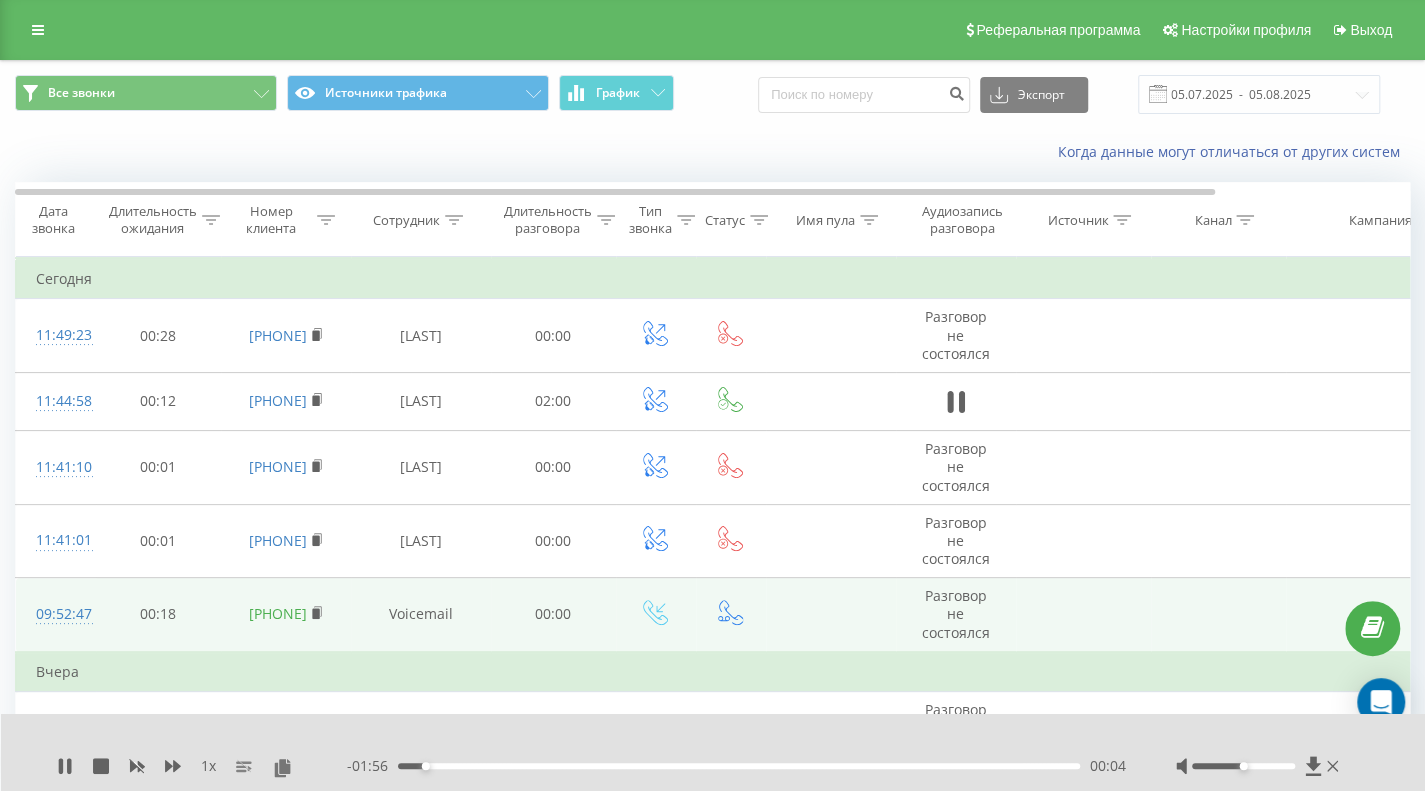 copy on "[PHONE]" 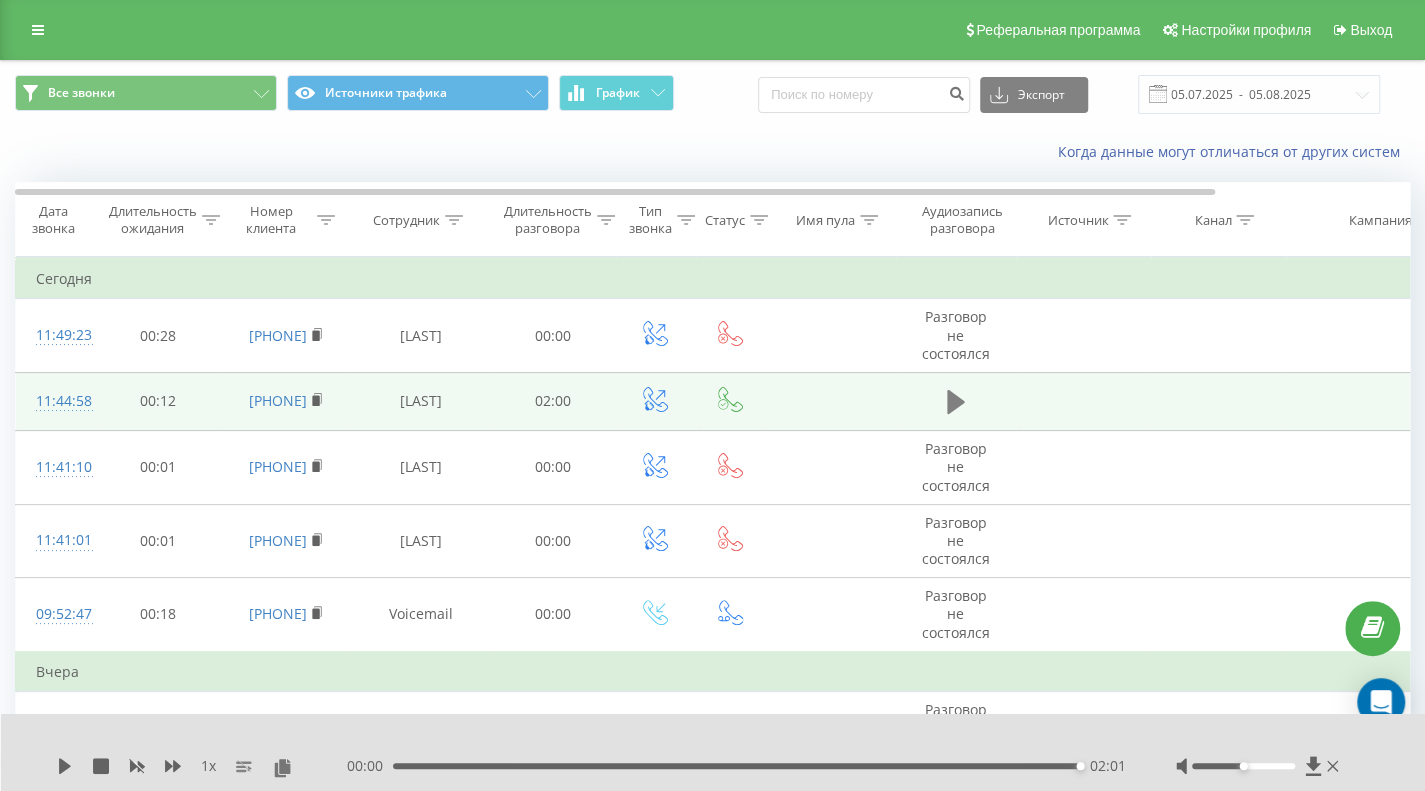 click 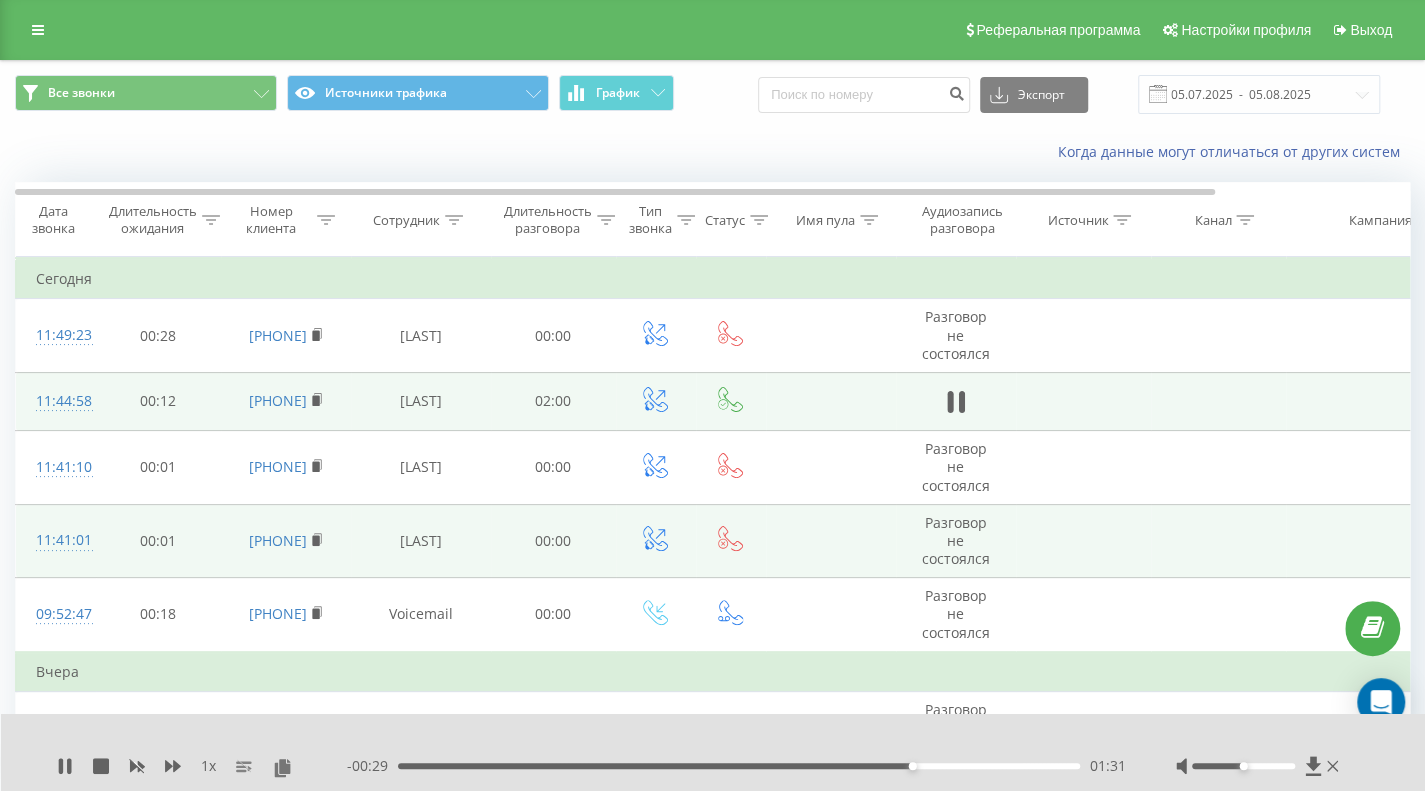 drag, startPoint x: 341, startPoint y: 528, endPoint x: 216, endPoint y: 507, distance: 126.751724 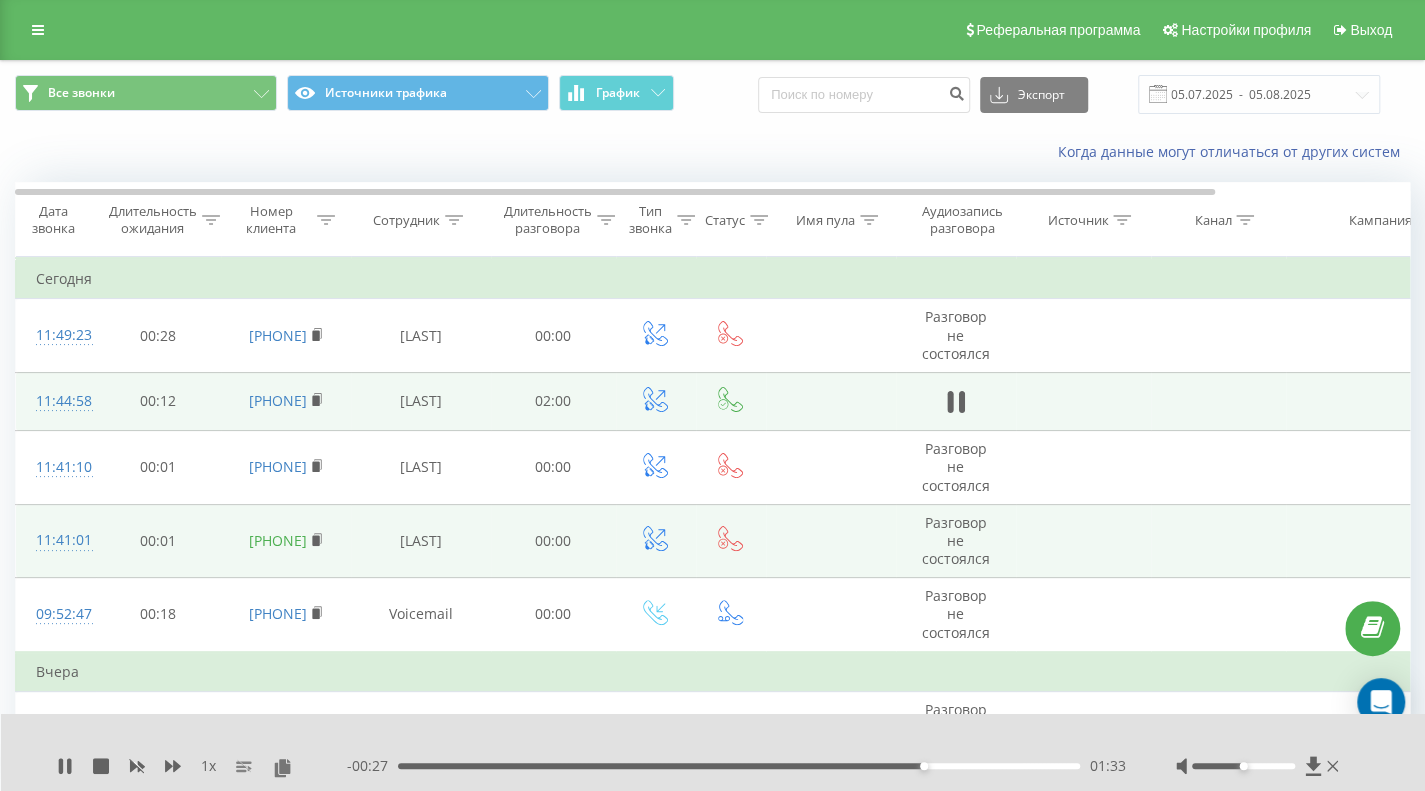 copy on "[PHONE]" 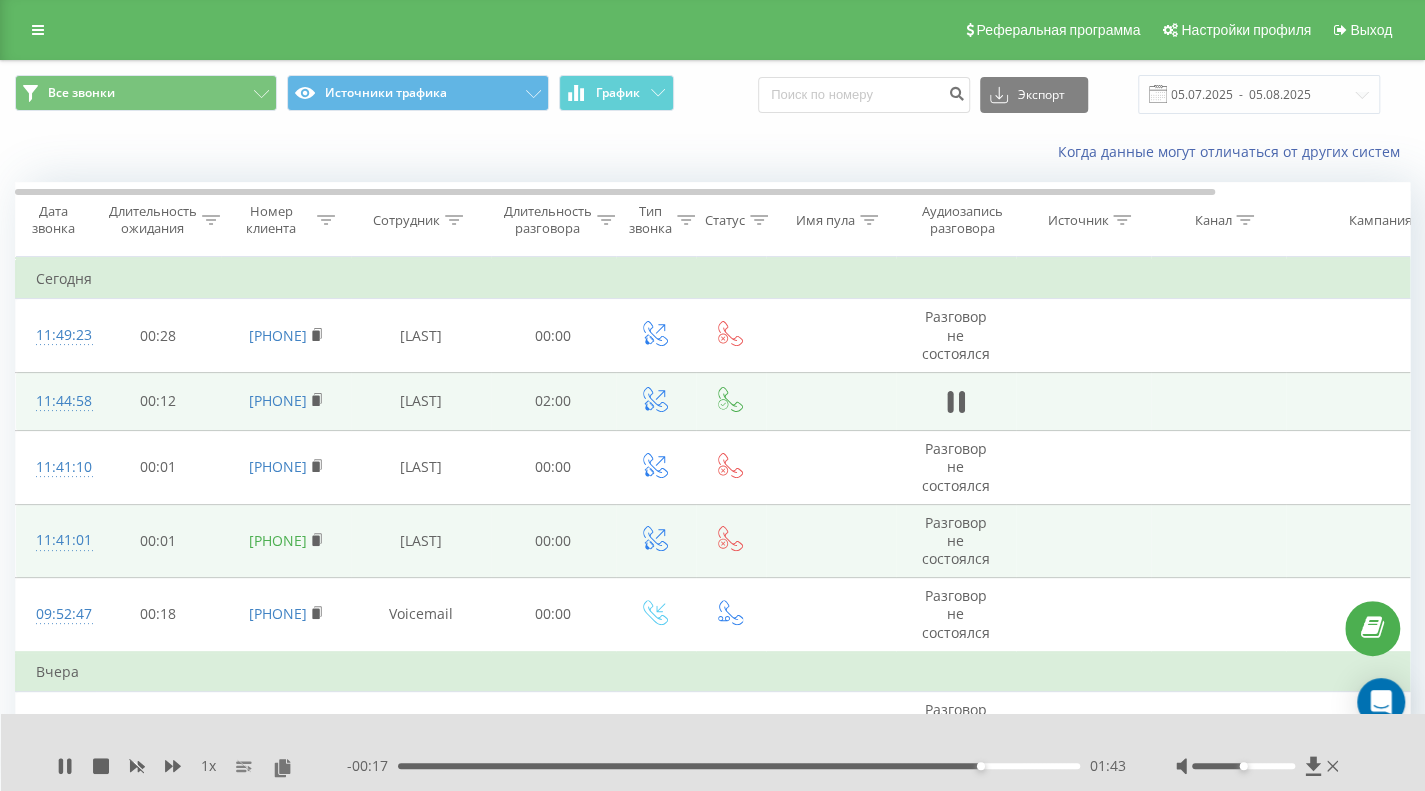 copy on "[PHONE]" 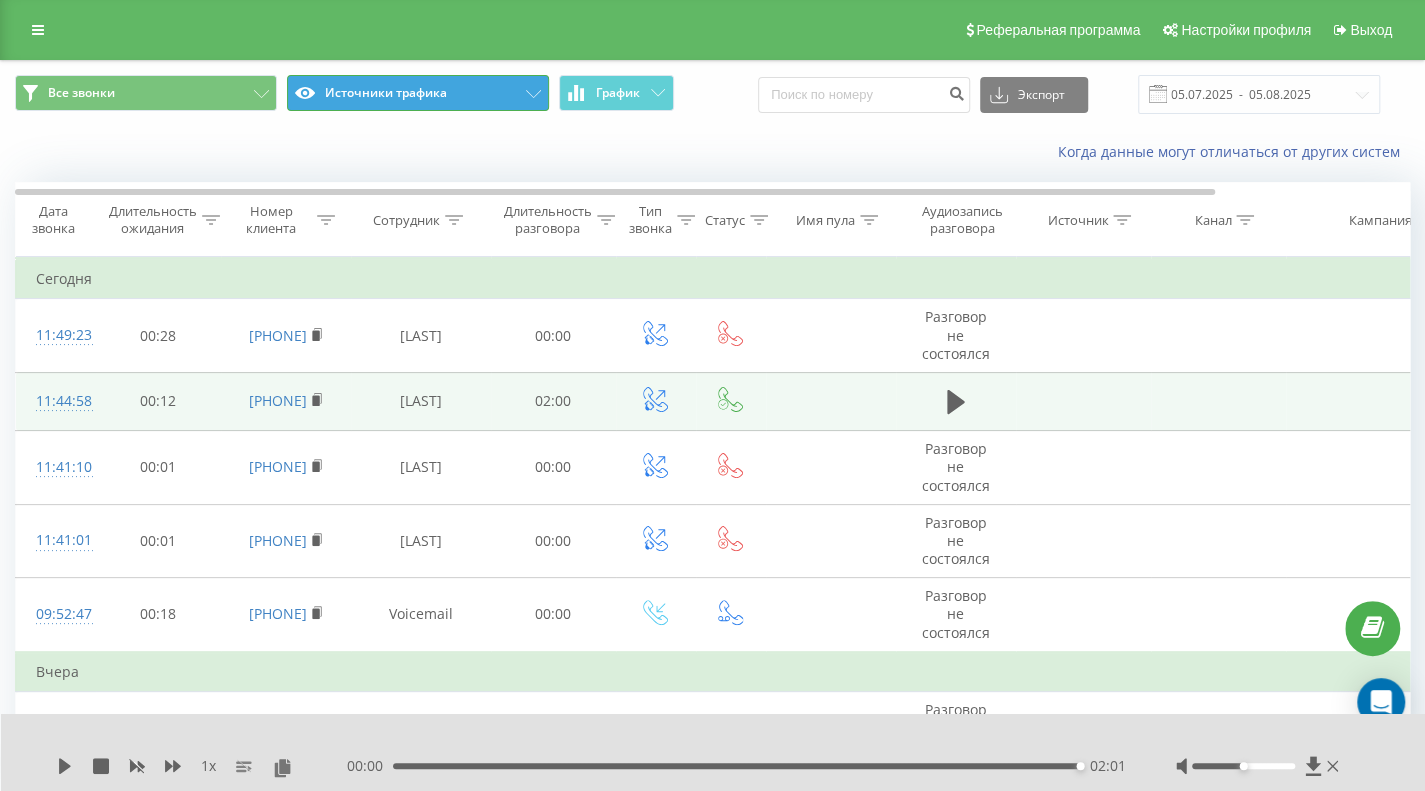 click on "Источники трафика" at bounding box center [418, 93] 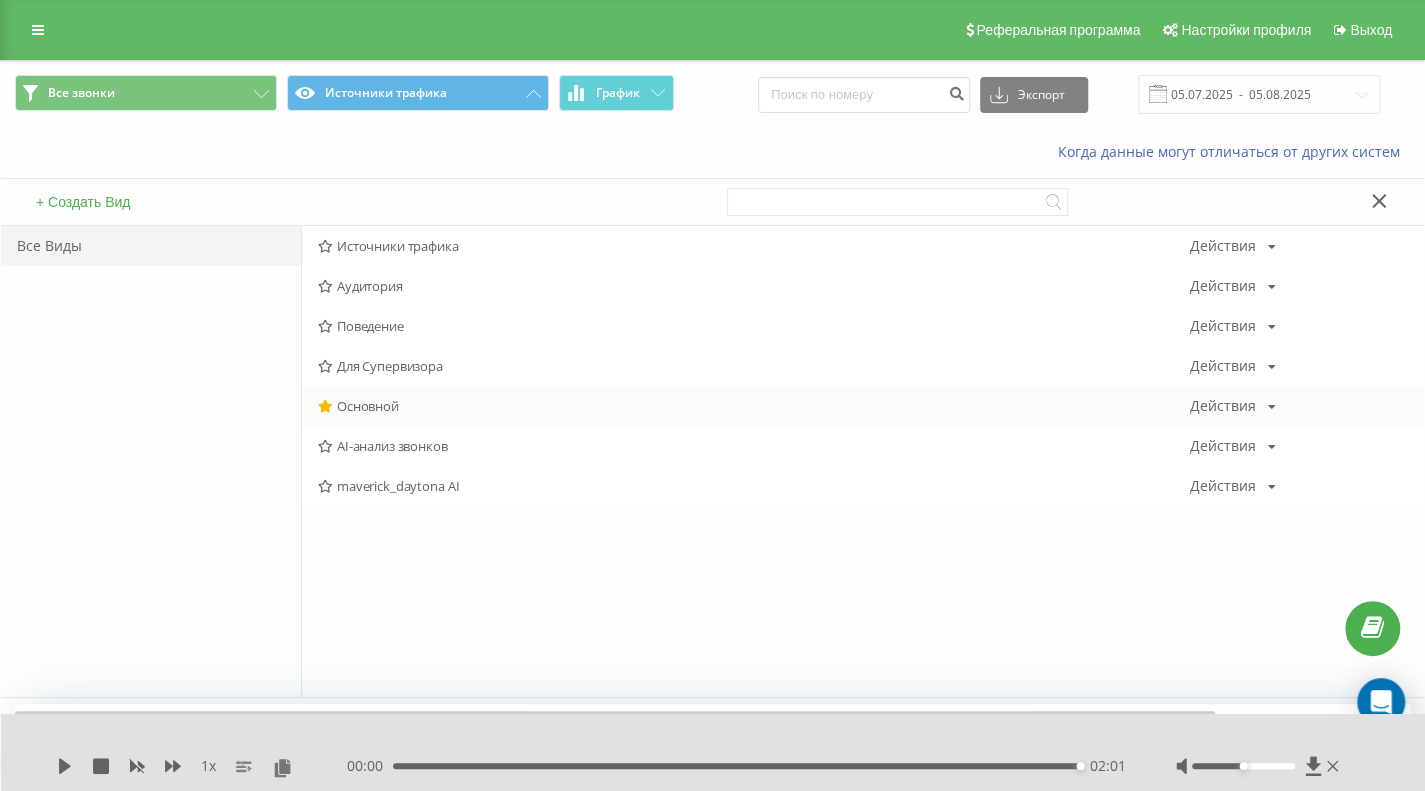 click on "Основной" at bounding box center [754, 406] 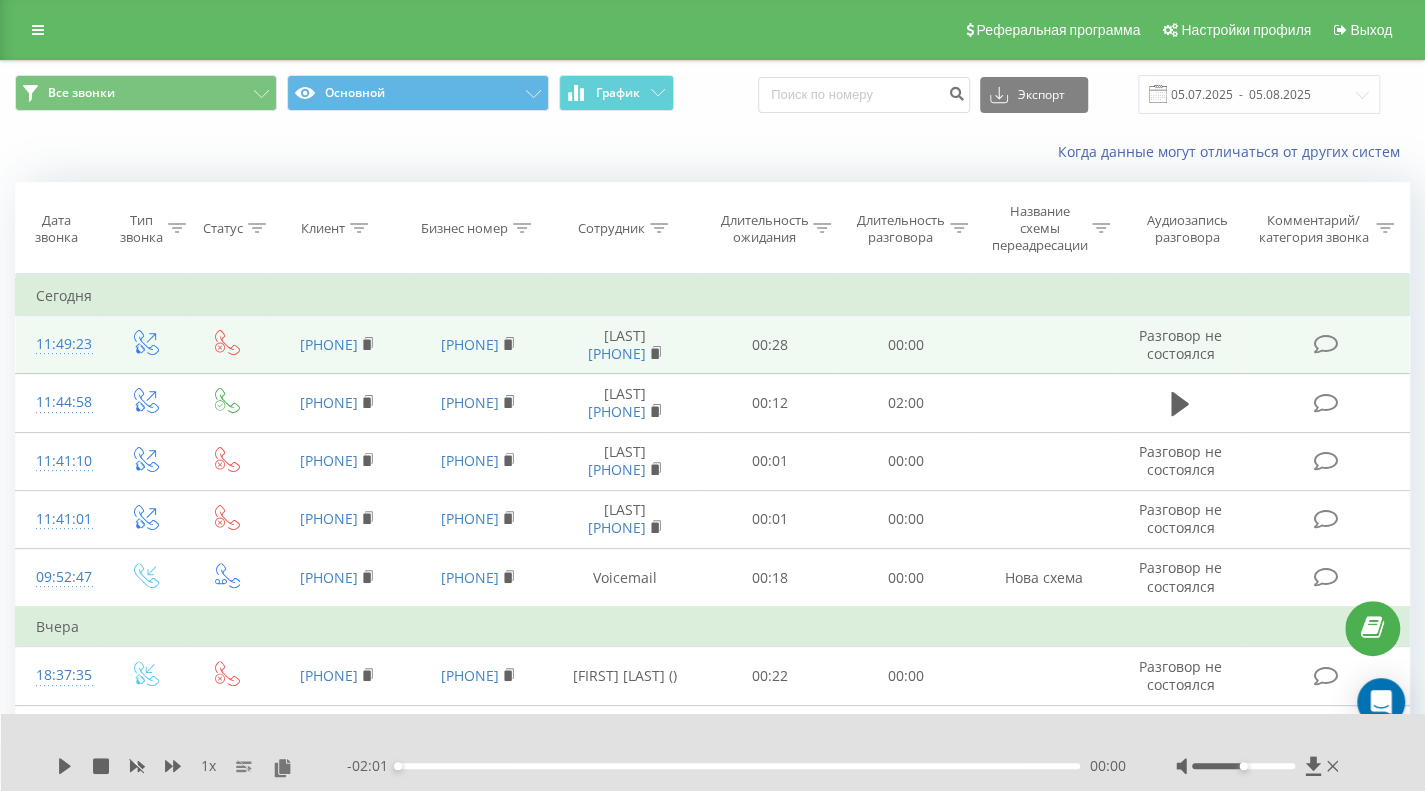 drag, startPoint x: 286, startPoint y: 332, endPoint x: 385, endPoint y: 327, distance: 99.12618 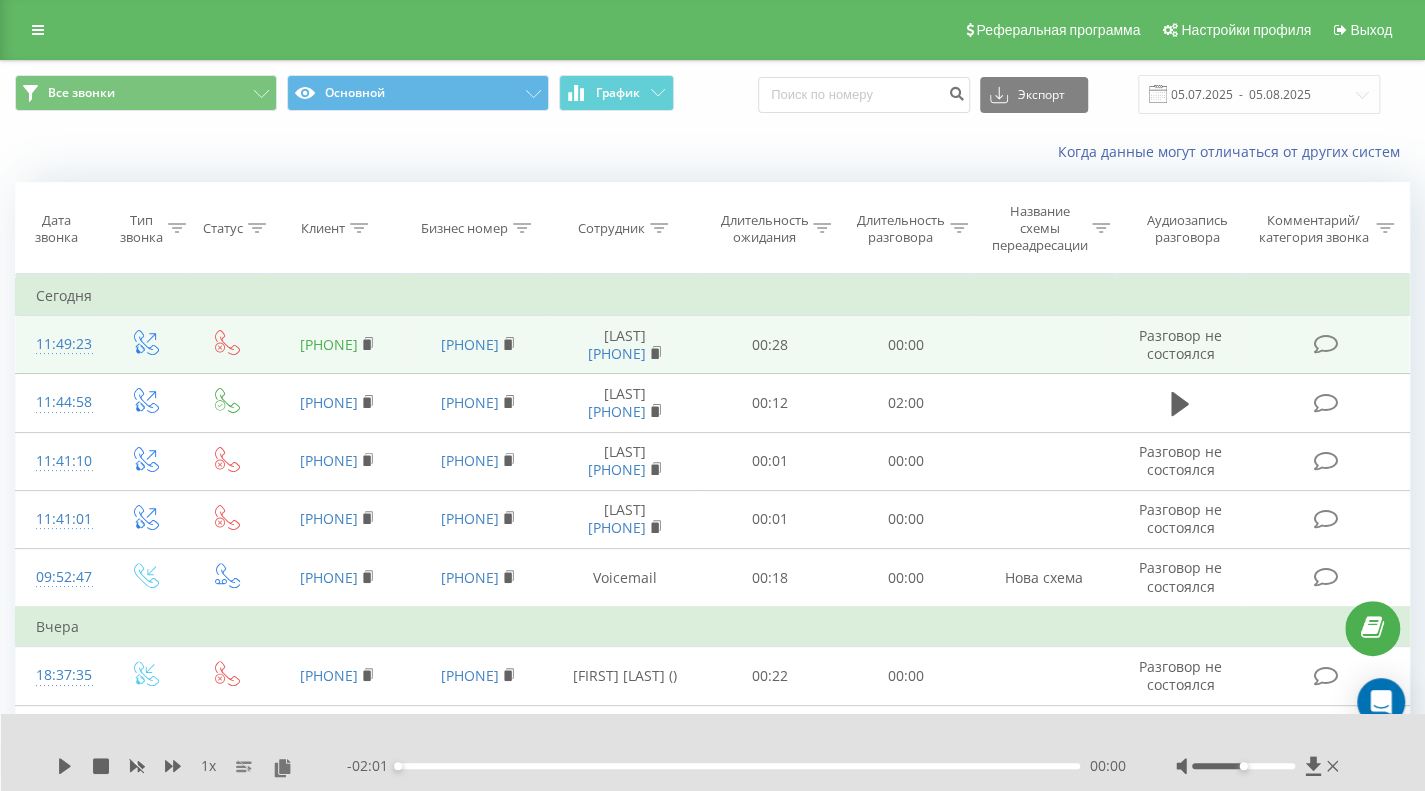 copy on "[PHONE]" 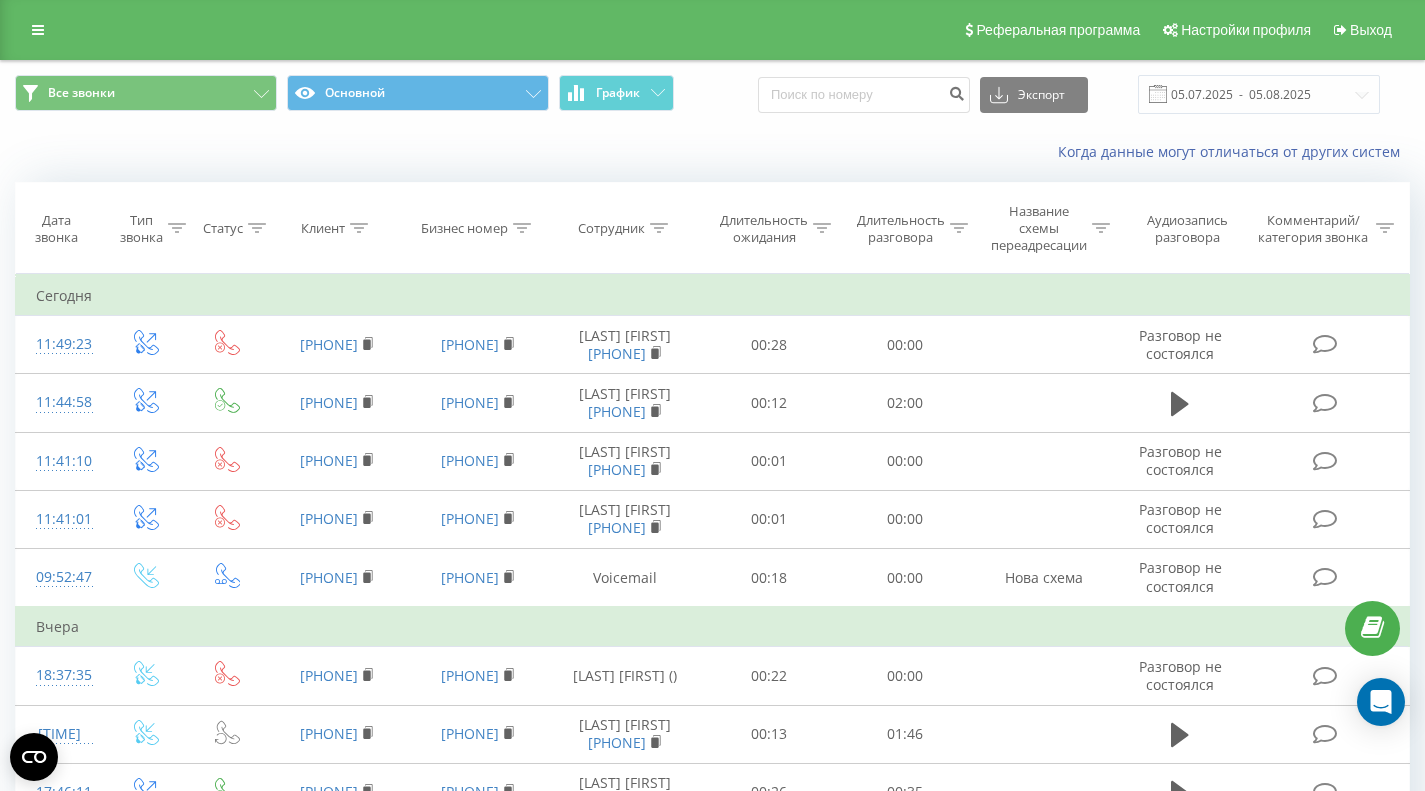scroll, scrollTop: 0, scrollLeft: 0, axis: both 